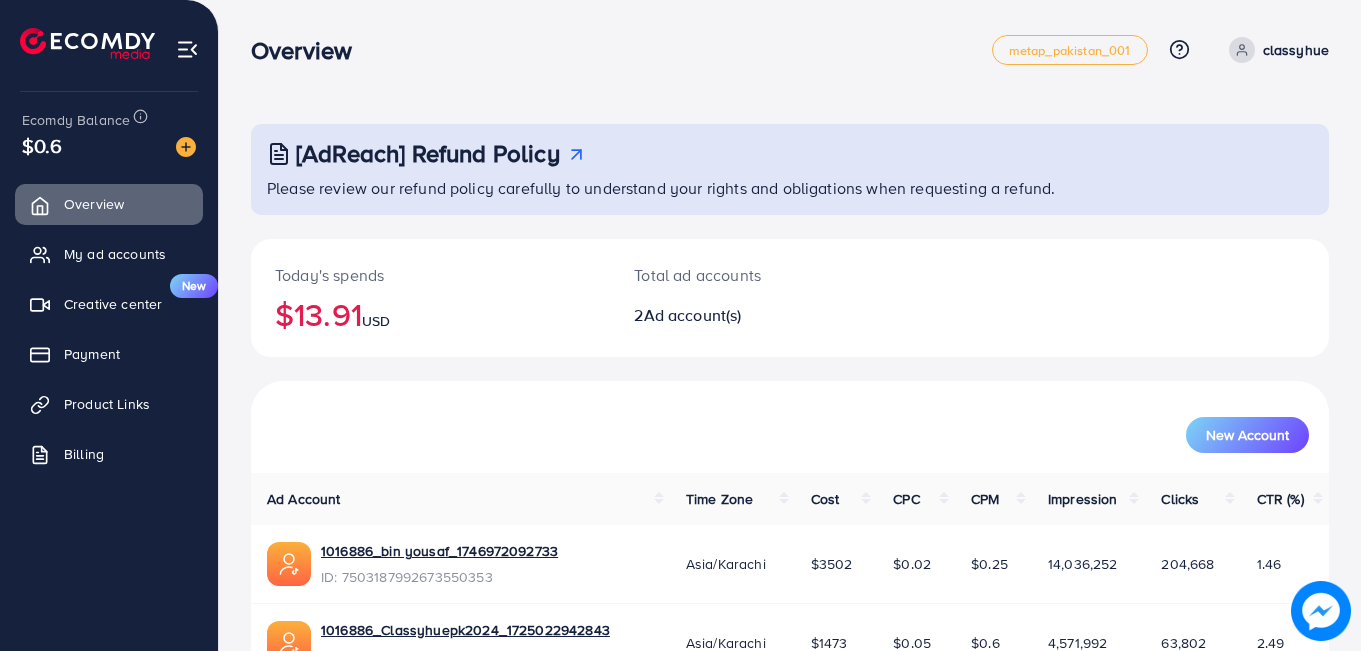 scroll, scrollTop: 0, scrollLeft: 0, axis: both 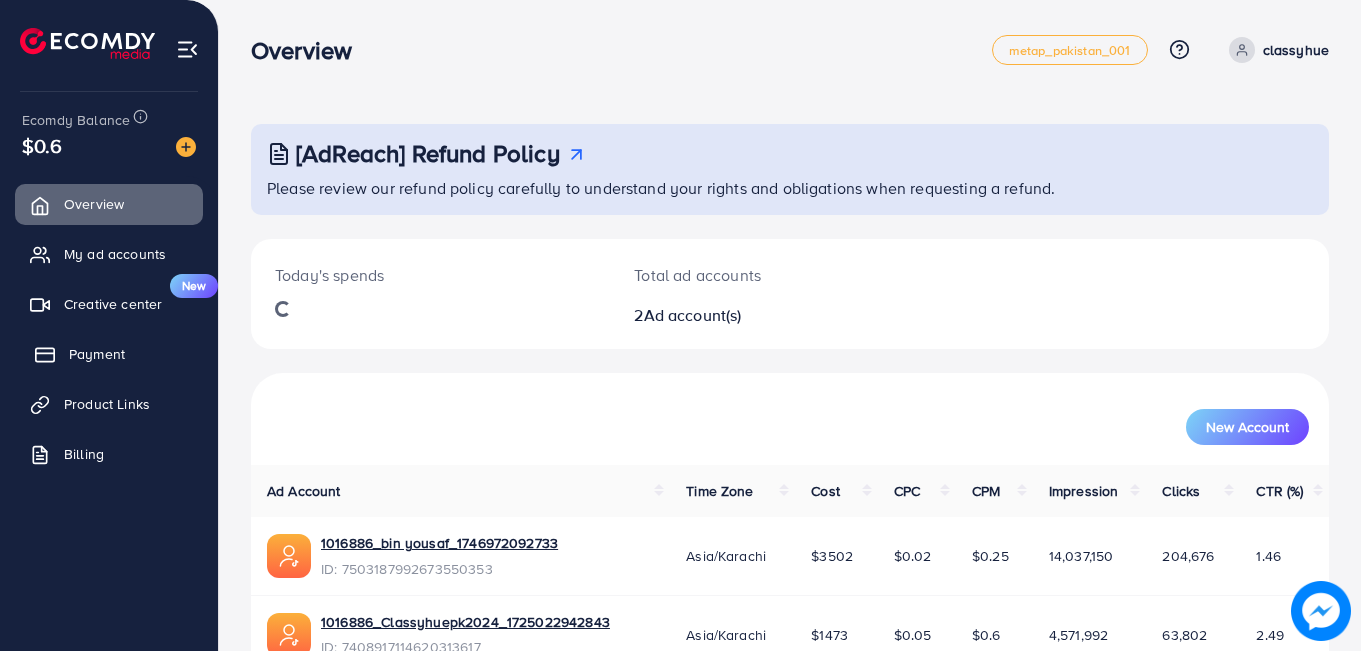 click on "Payment" at bounding box center [109, 354] 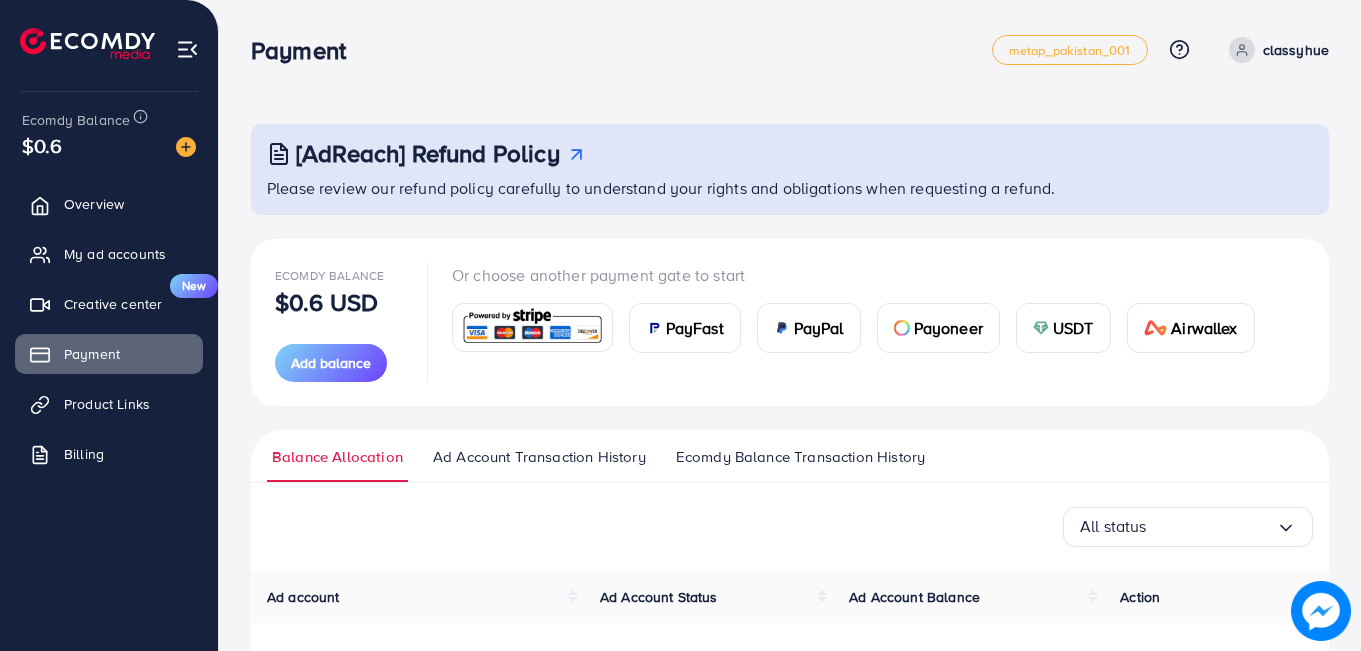 click on "USDT" at bounding box center (1073, 328) 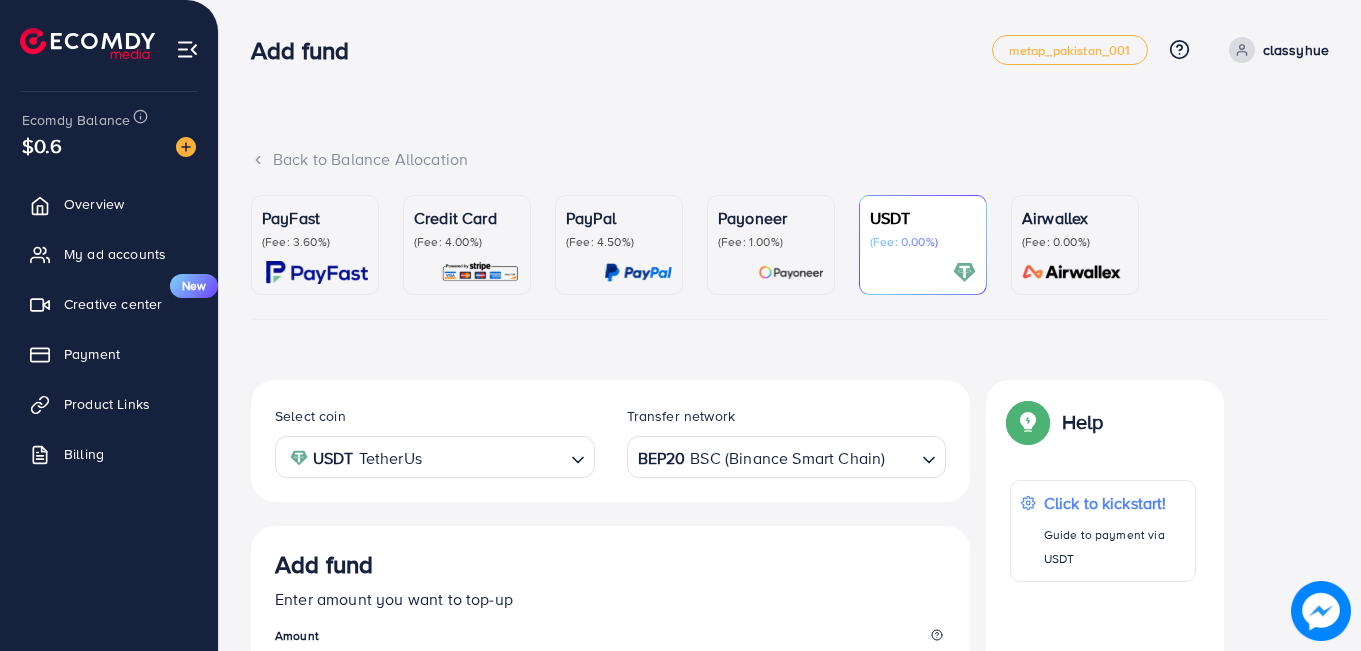 scroll, scrollTop: 351, scrollLeft: 0, axis: vertical 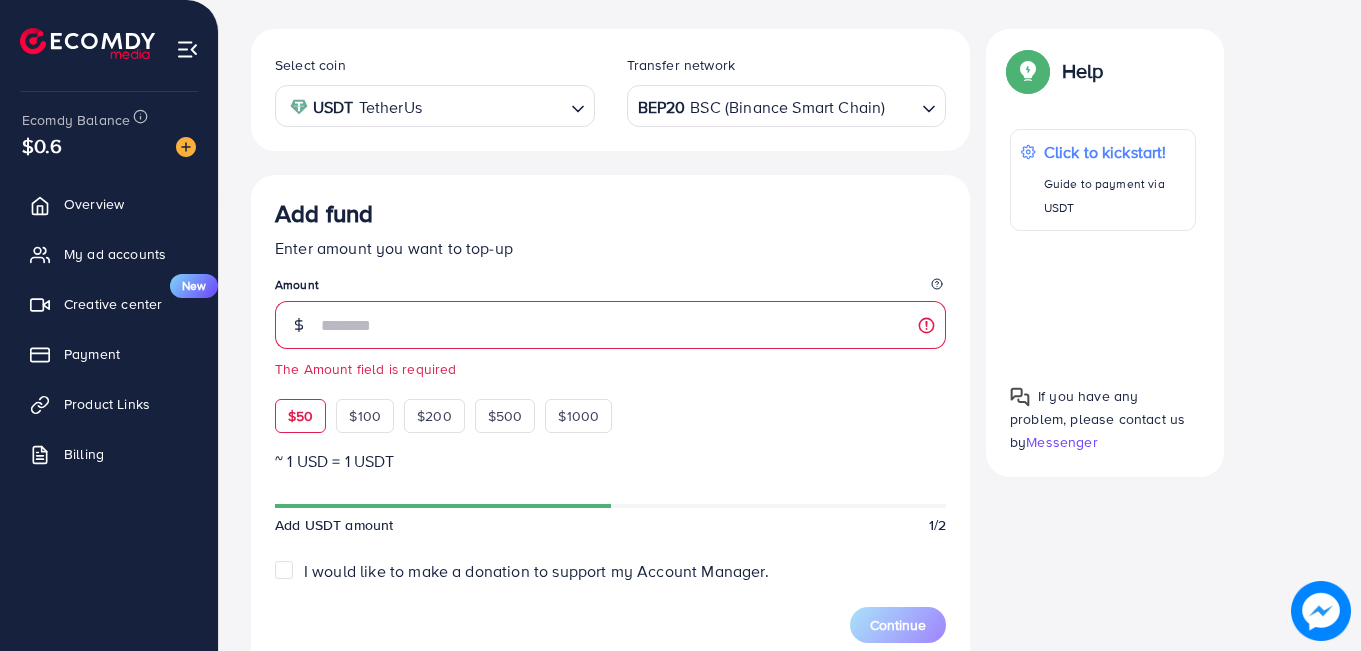 click on "$50 $100 $200 $500 $1000" at bounding box center (480, 411) 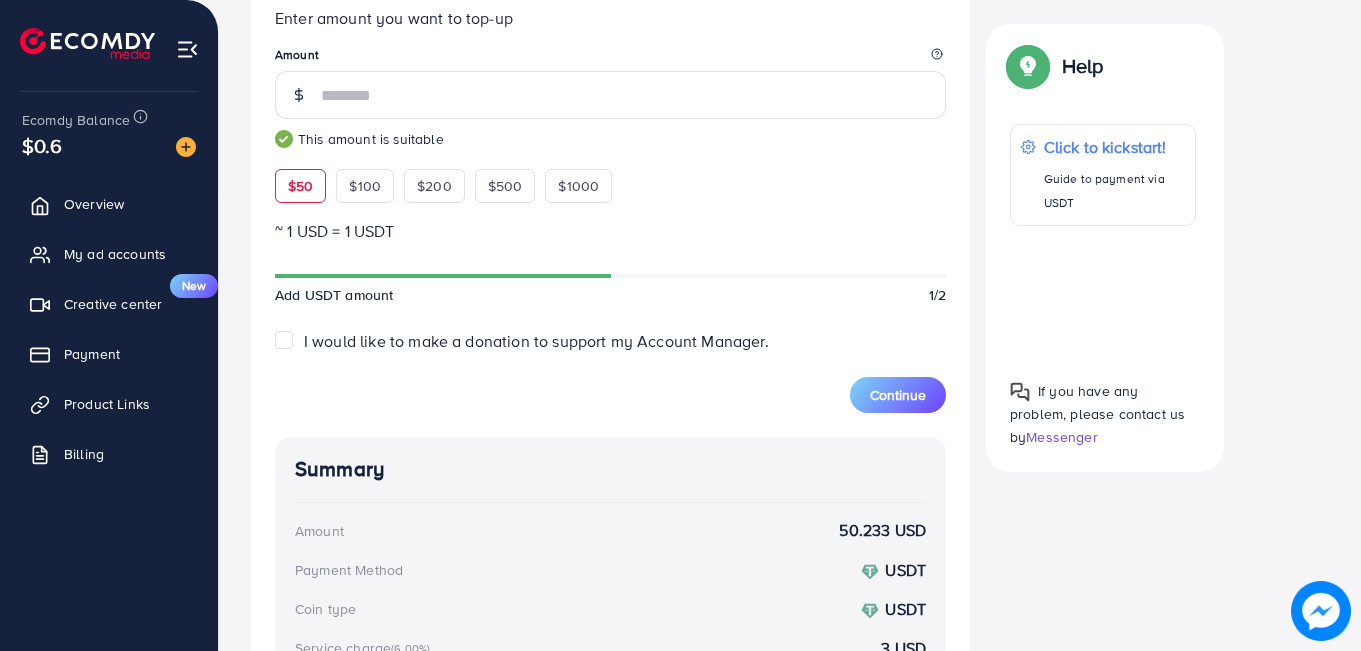 scroll, scrollTop: 603, scrollLeft: 0, axis: vertical 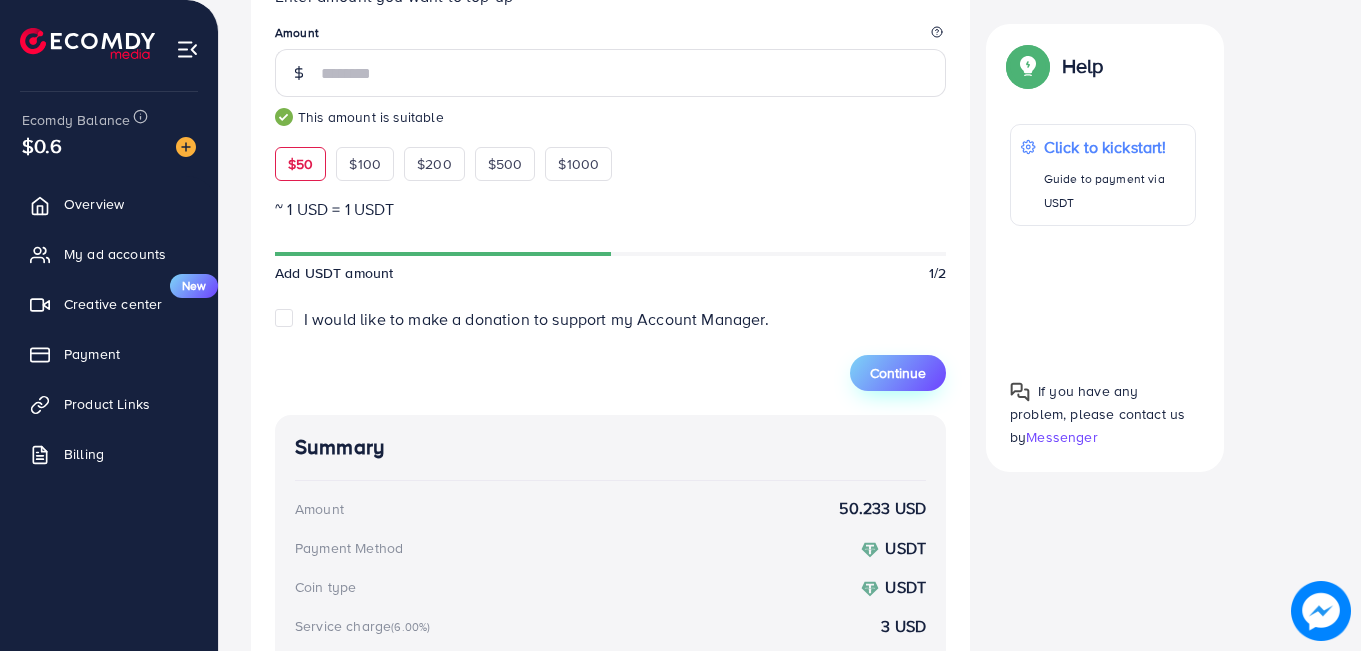 click on "Continue" at bounding box center (898, 373) 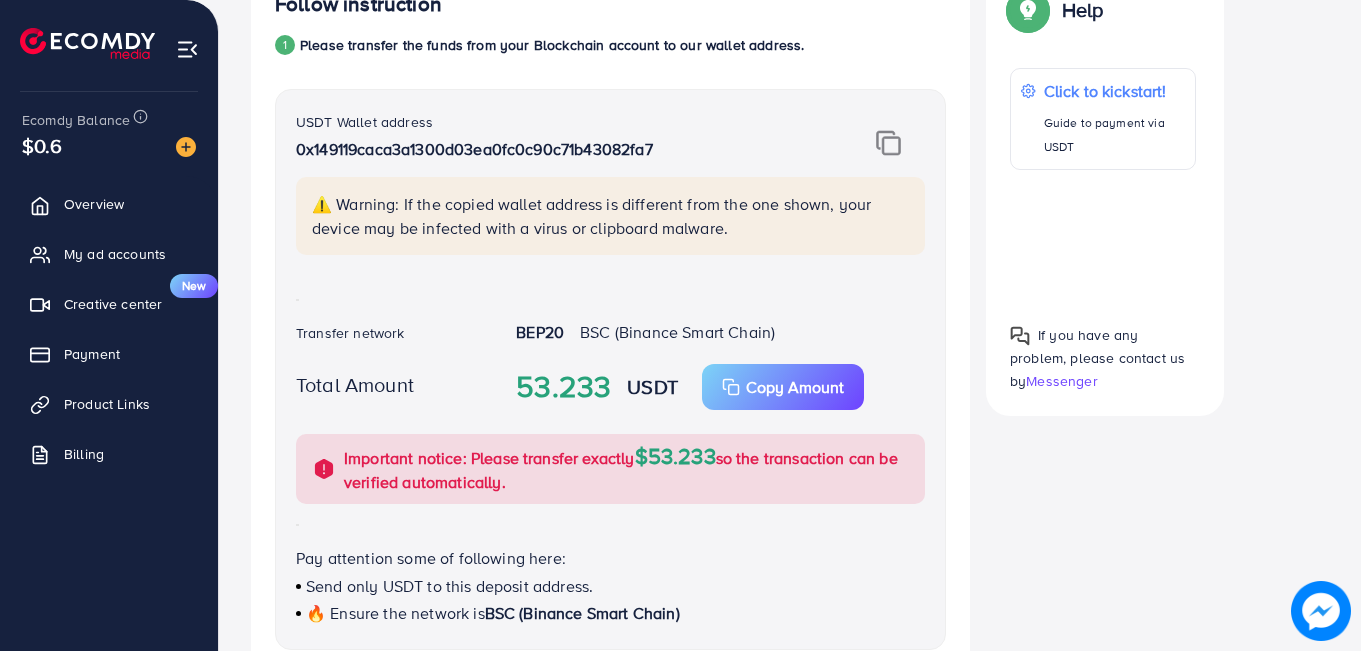 scroll, scrollTop: 385, scrollLeft: 0, axis: vertical 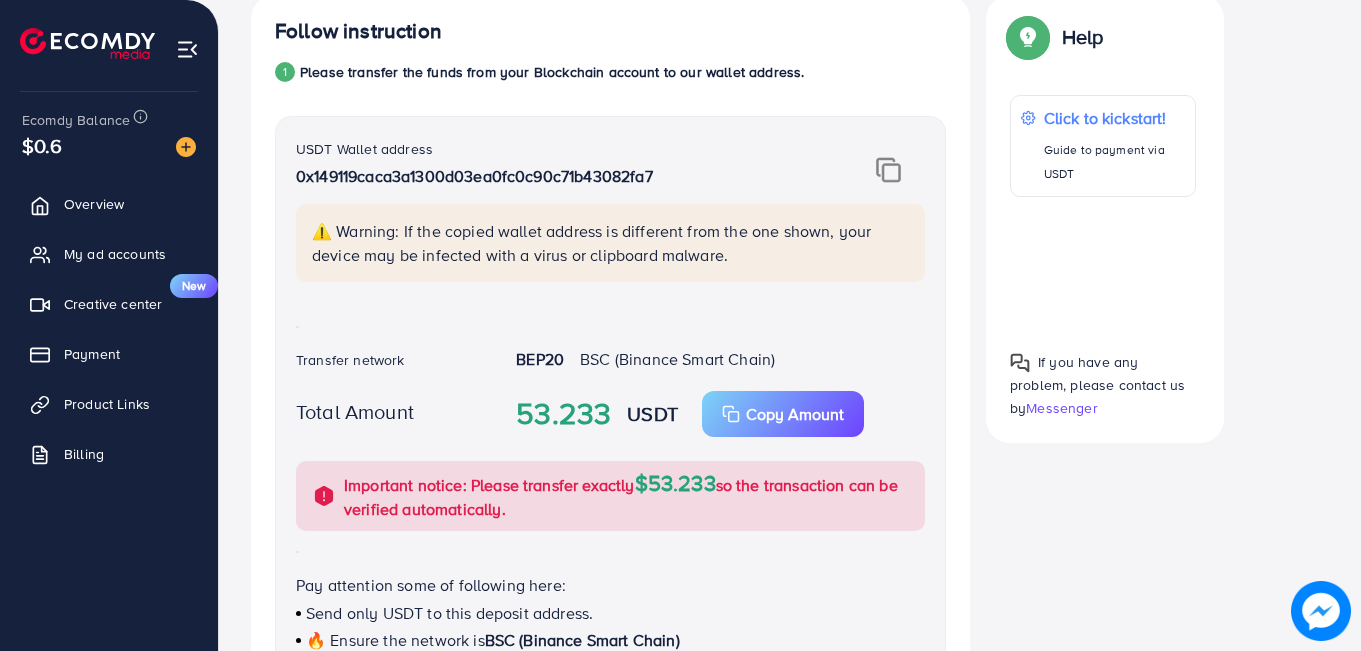 click at bounding box center [888, 170] 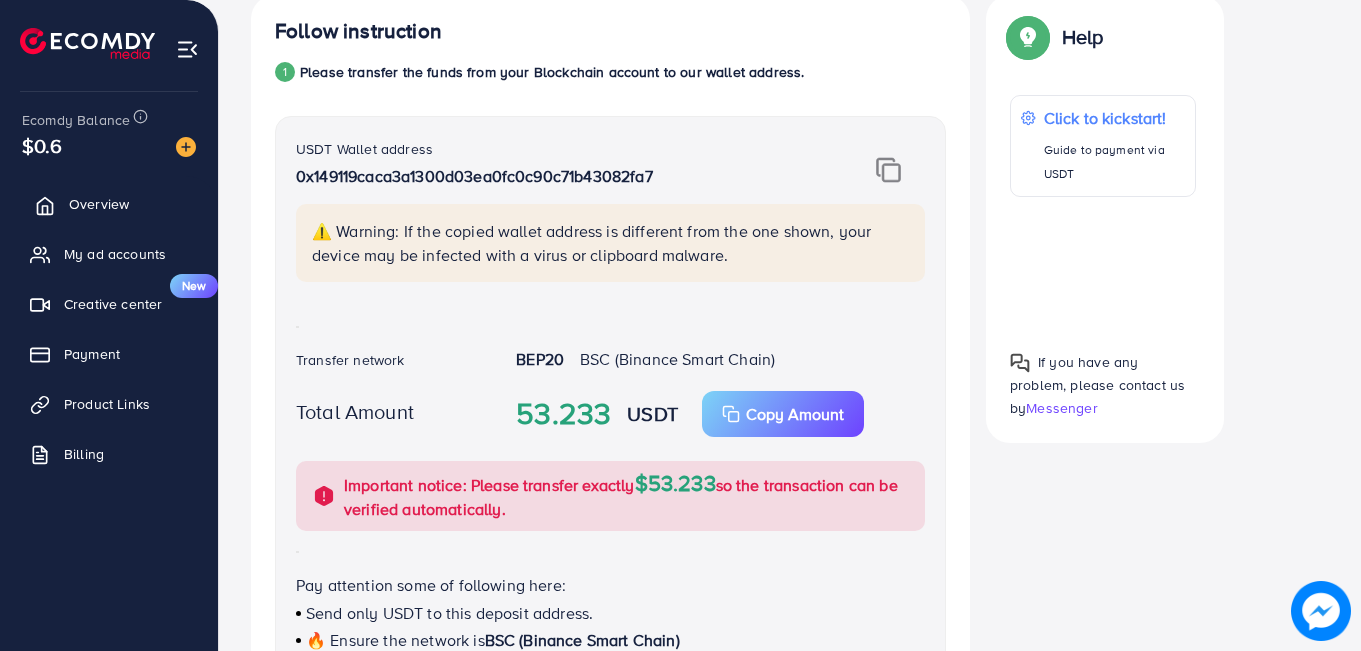 click on "Overview" at bounding box center [99, 204] 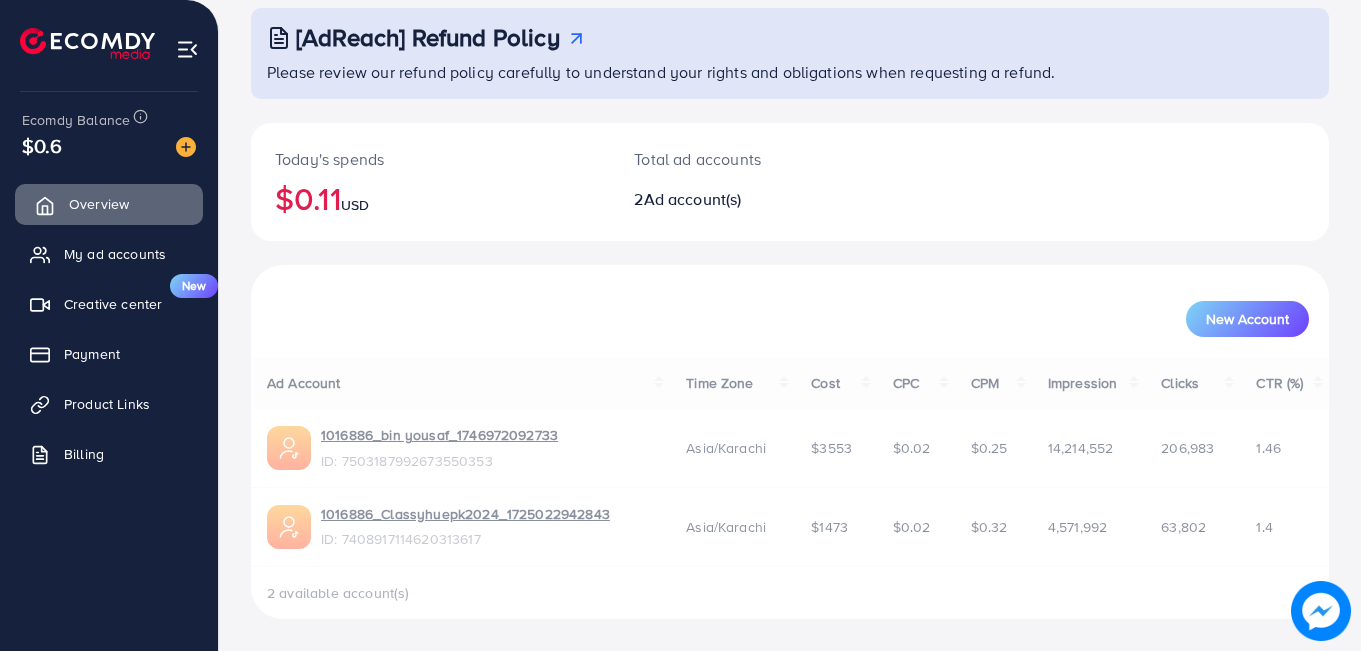 scroll, scrollTop: 0, scrollLeft: 0, axis: both 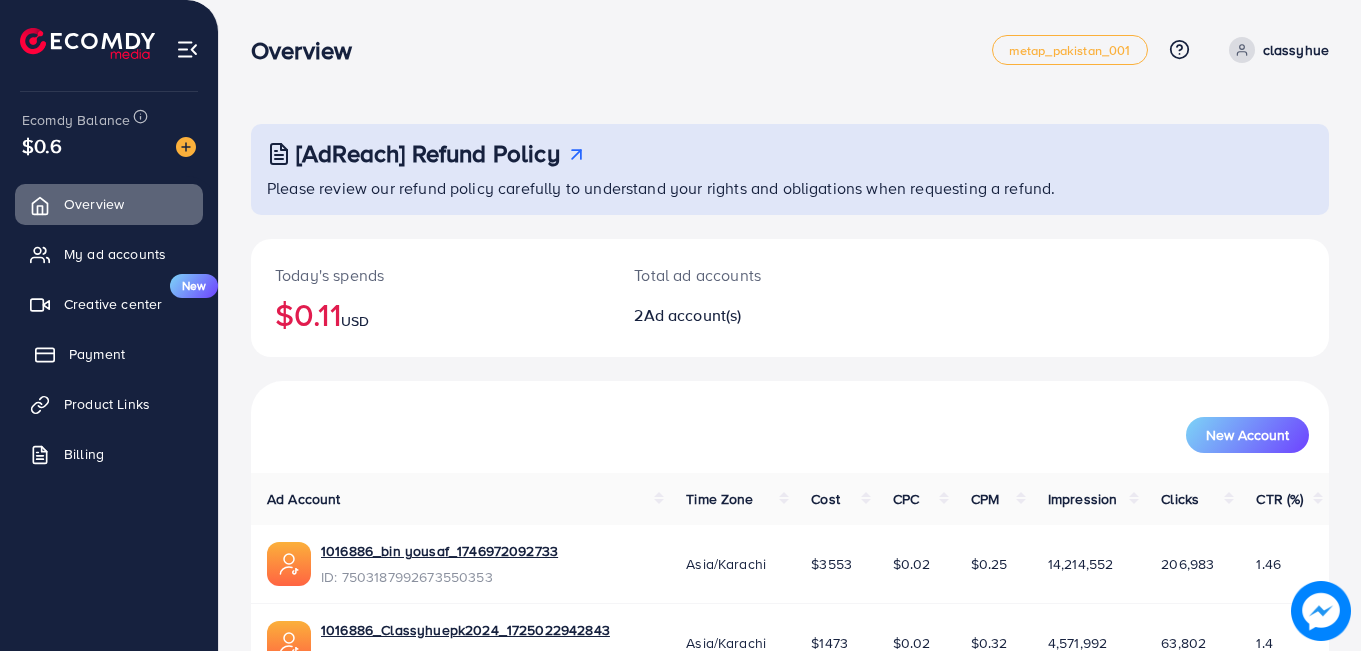 click on "Payment" at bounding box center [97, 354] 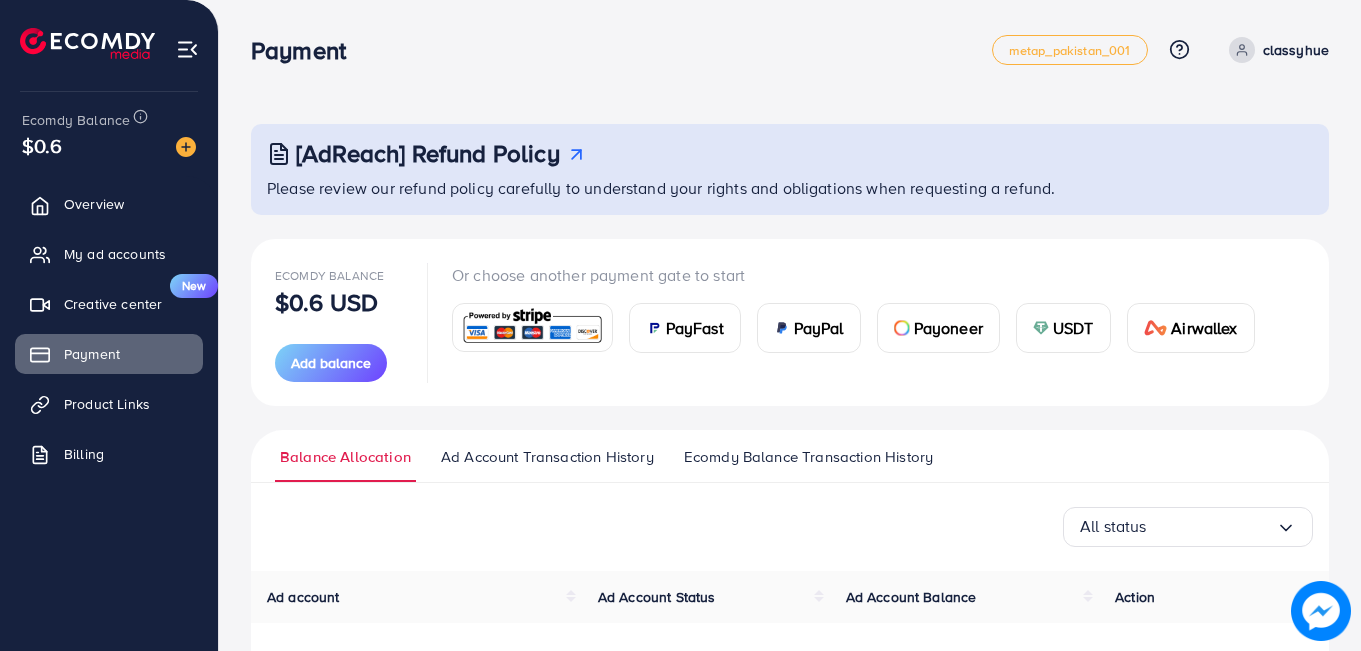 scroll, scrollTop: 55, scrollLeft: 0, axis: vertical 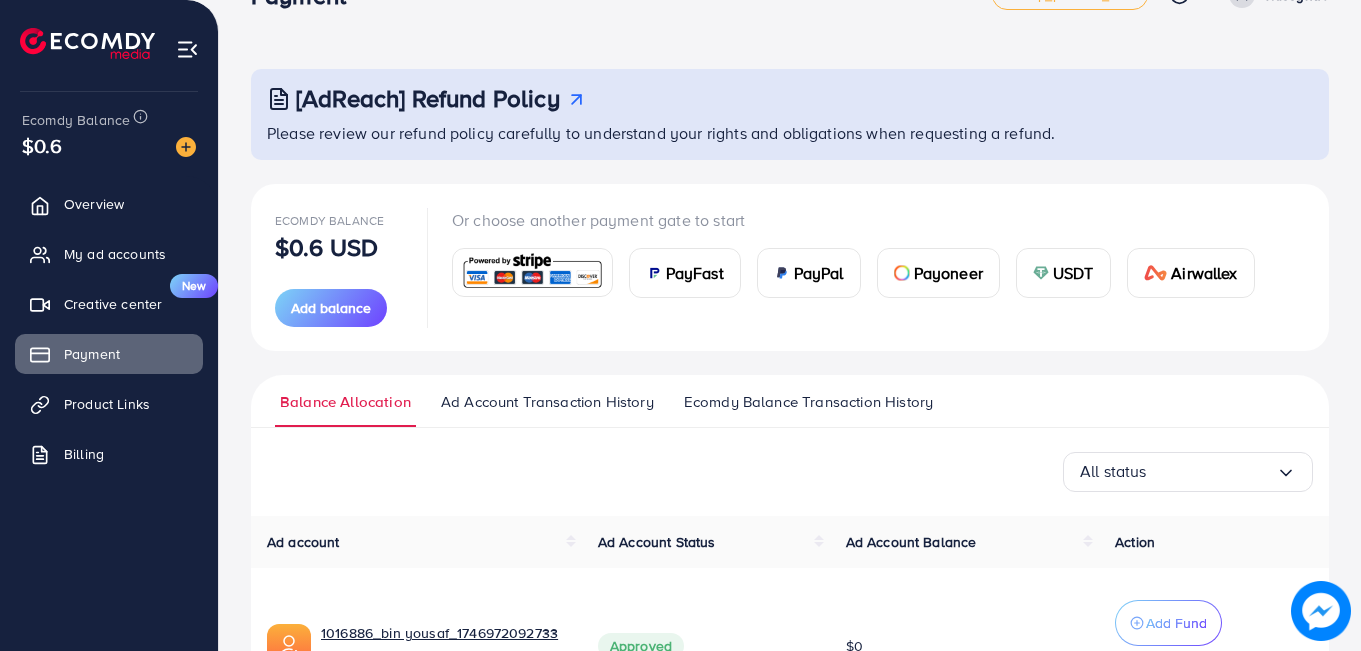 click on "USDT" at bounding box center (1063, 273) 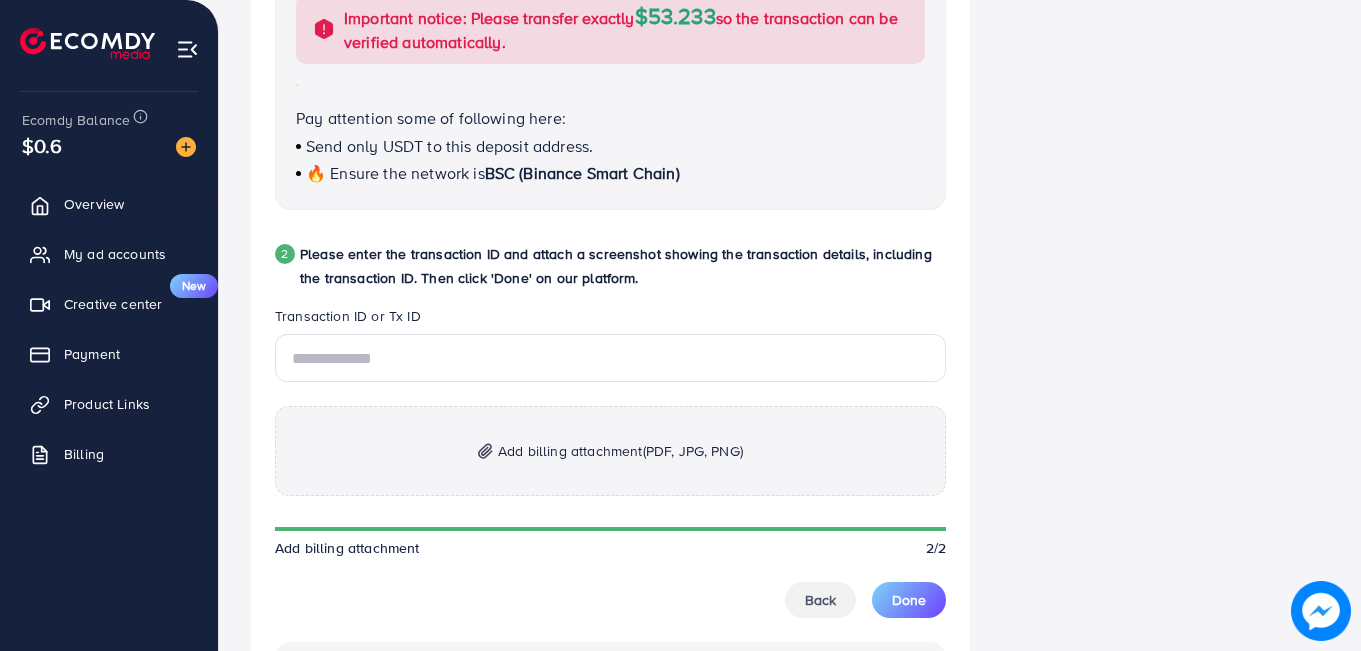 scroll, scrollTop: 904, scrollLeft: 0, axis: vertical 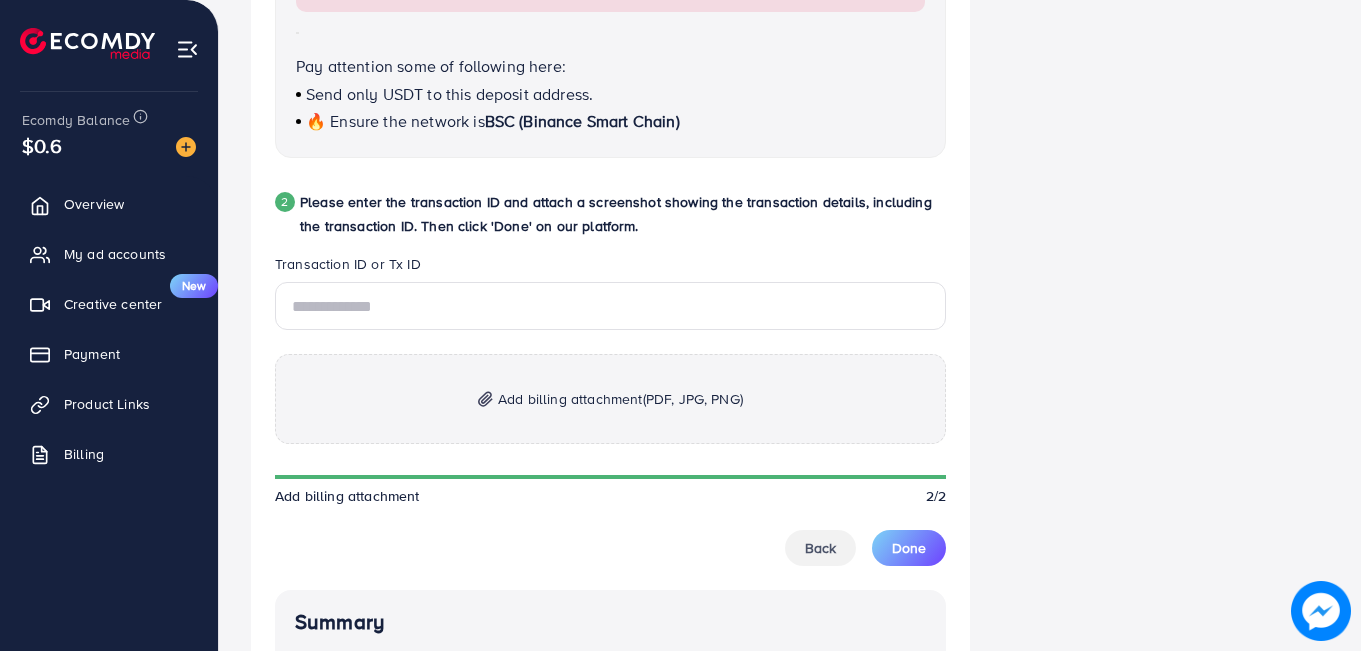 click on "Add billing attachment  (PDF, JPG, PNG)" at bounding box center [620, 399] 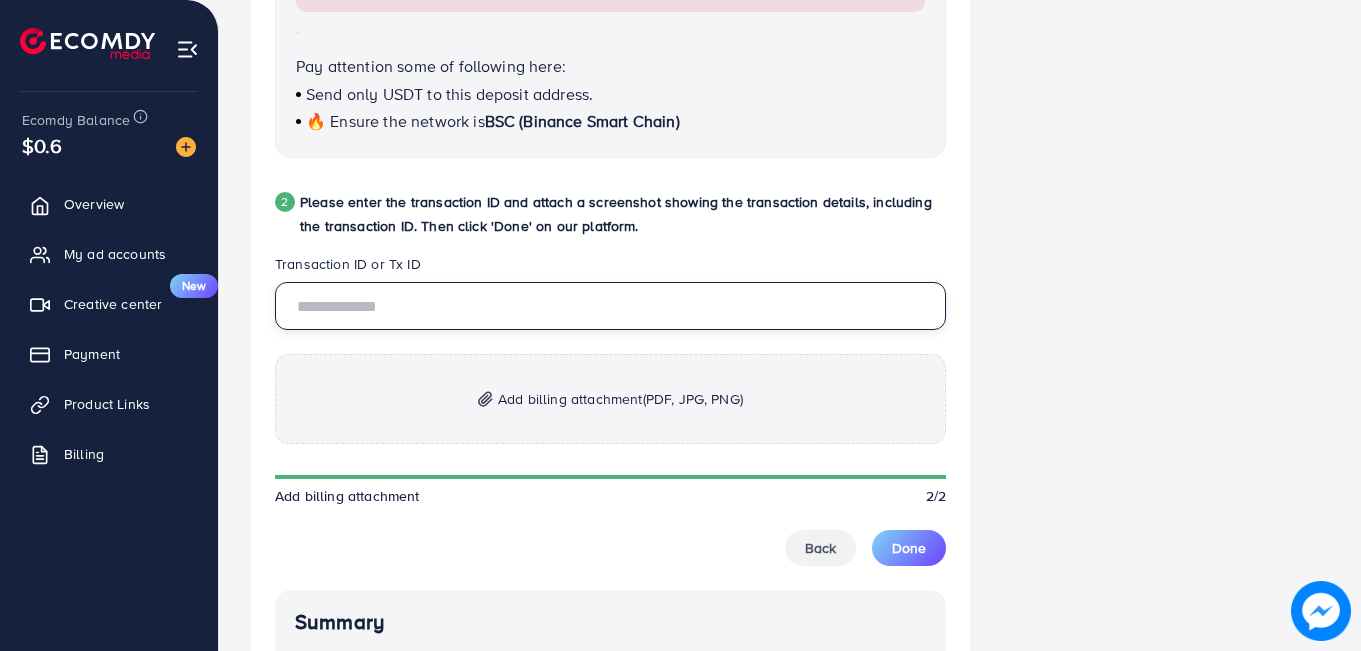 click at bounding box center (610, 306) 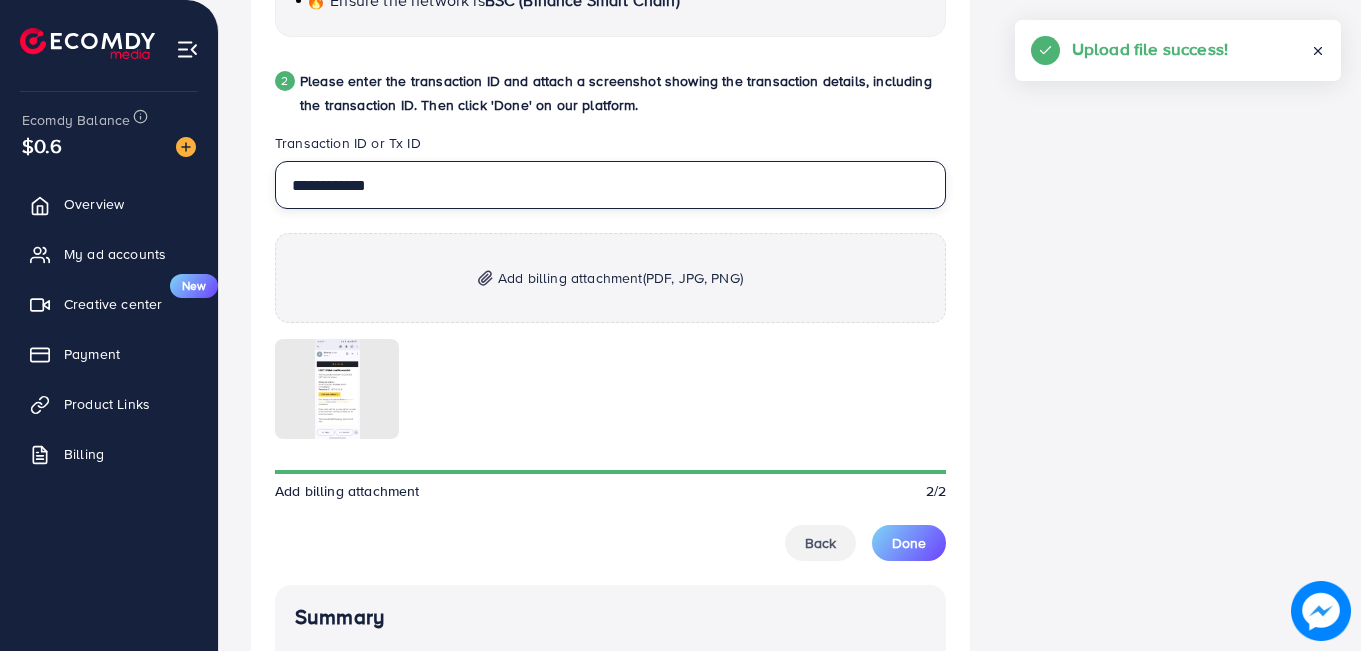 scroll, scrollTop: 1073, scrollLeft: 0, axis: vertical 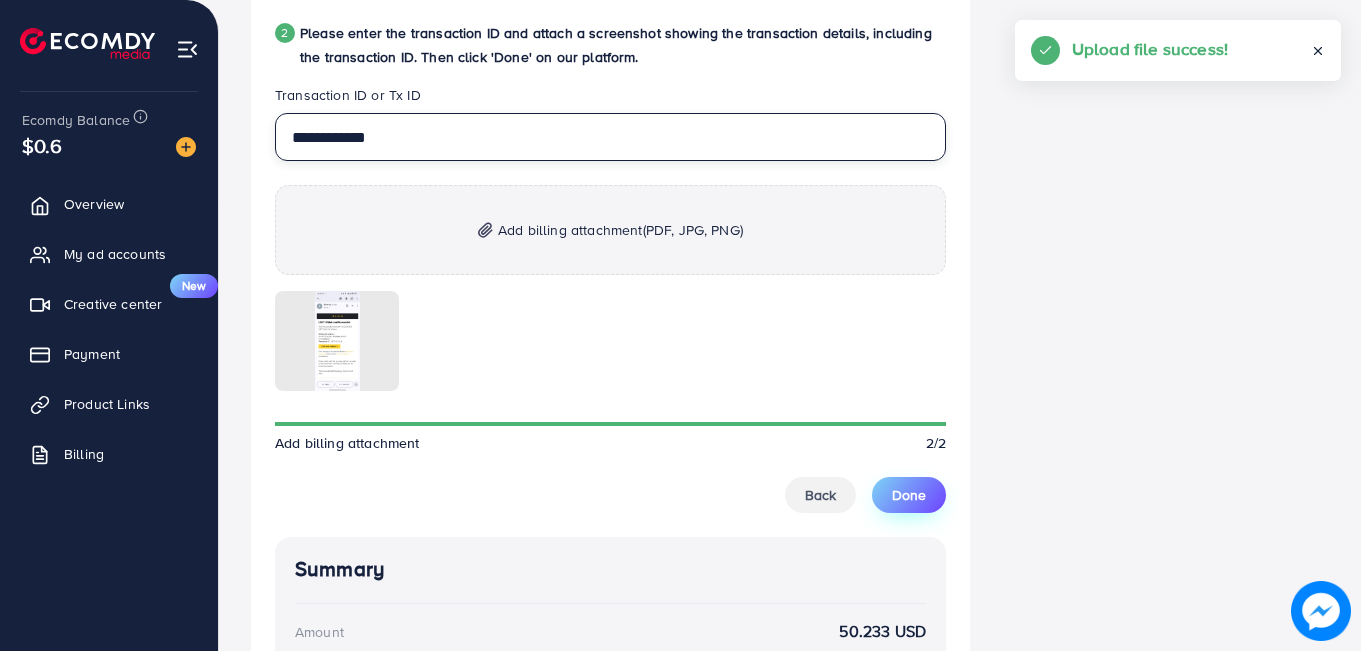 type on "**********" 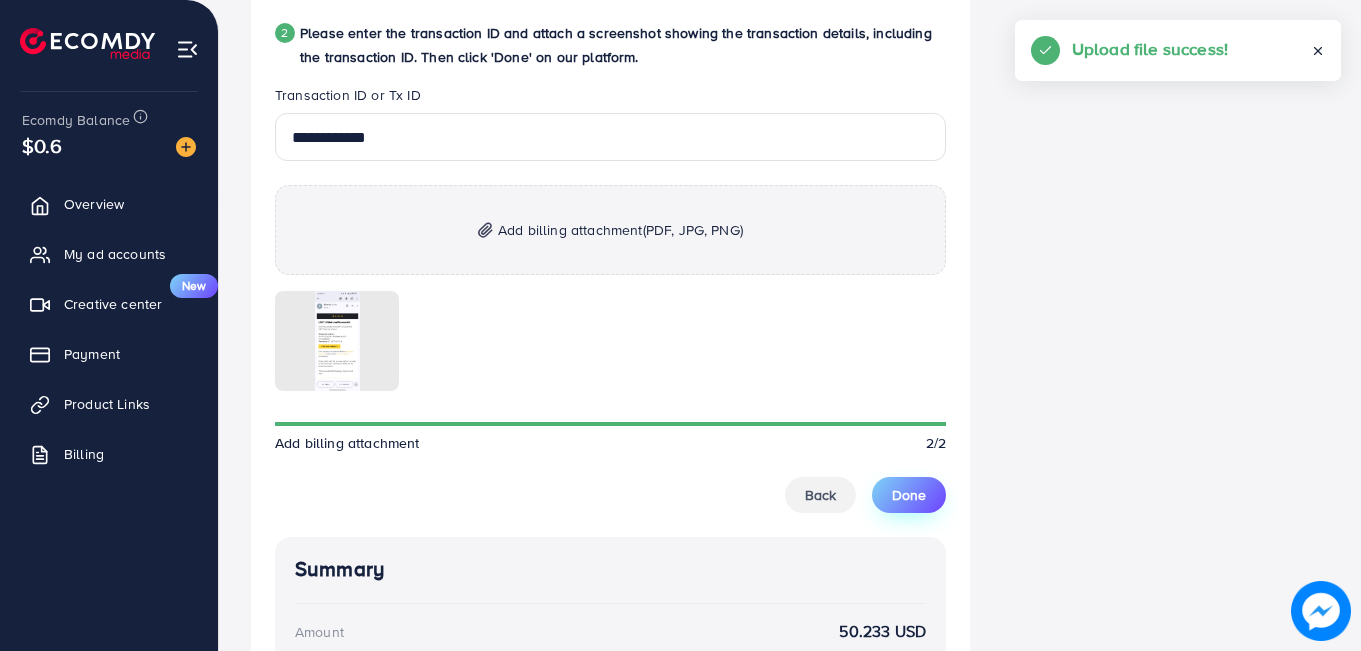 click on "Done" at bounding box center (909, 495) 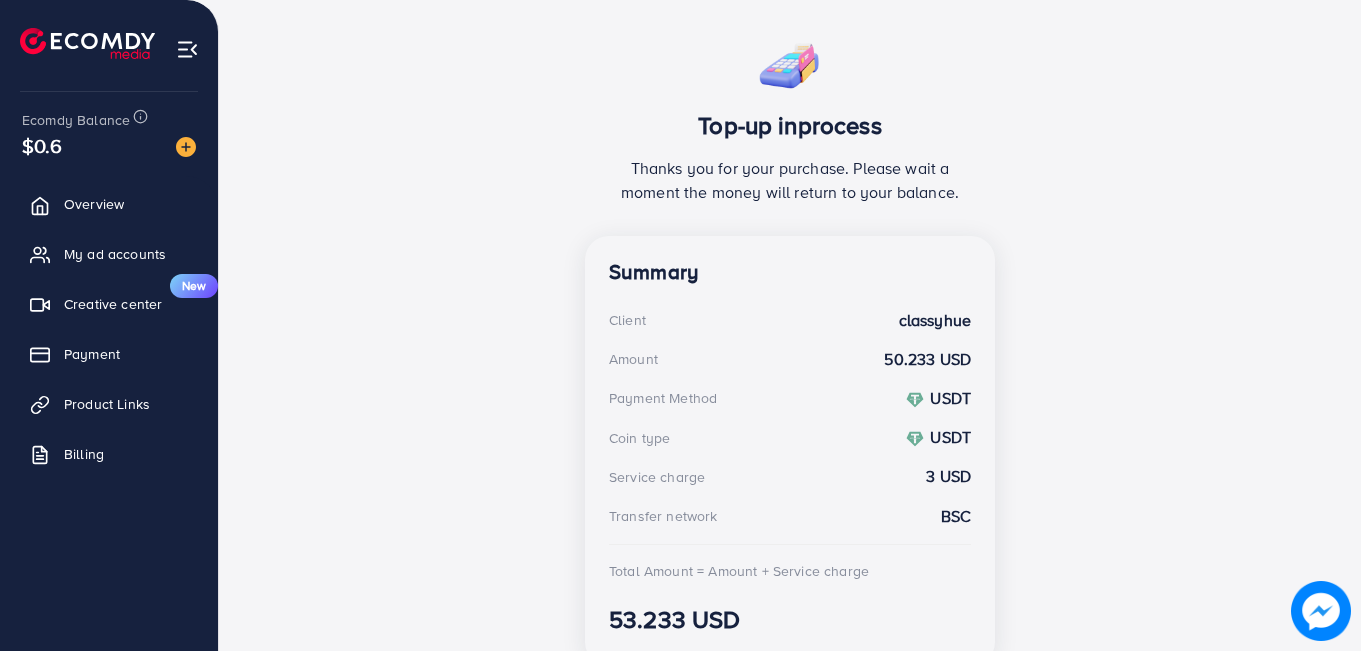 scroll, scrollTop: 438, scrollLeft: 0, axis: vertical 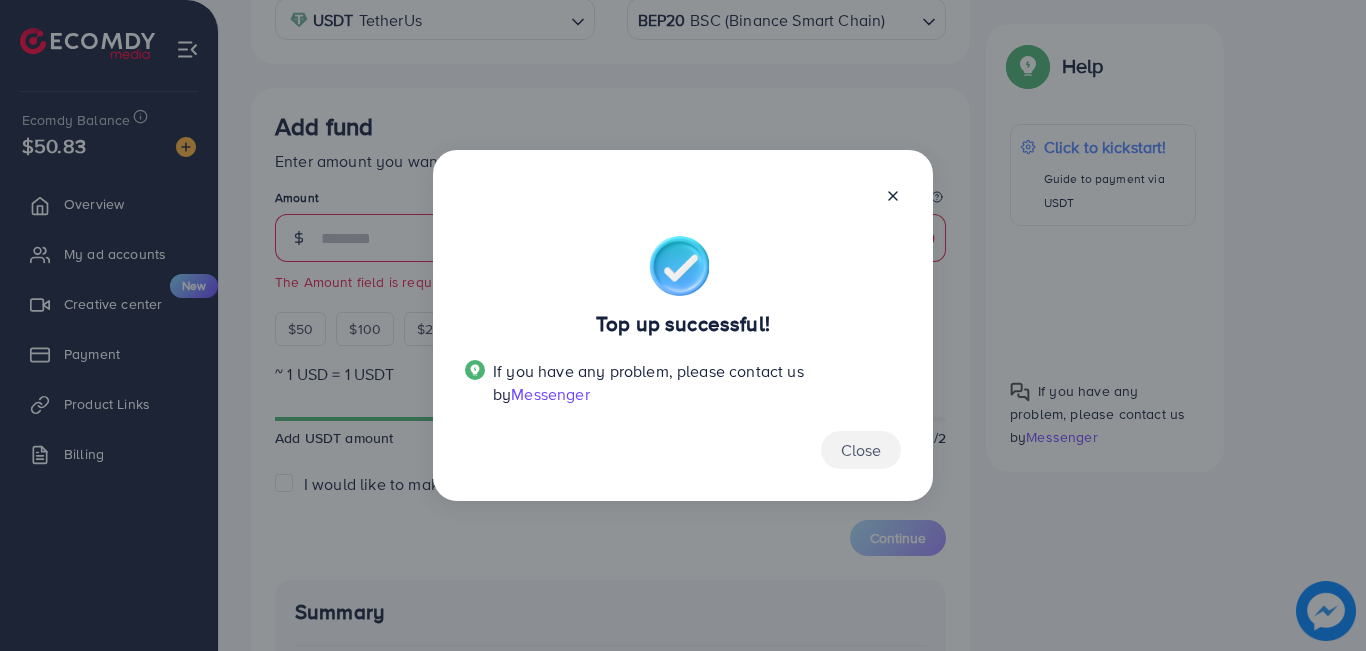 click 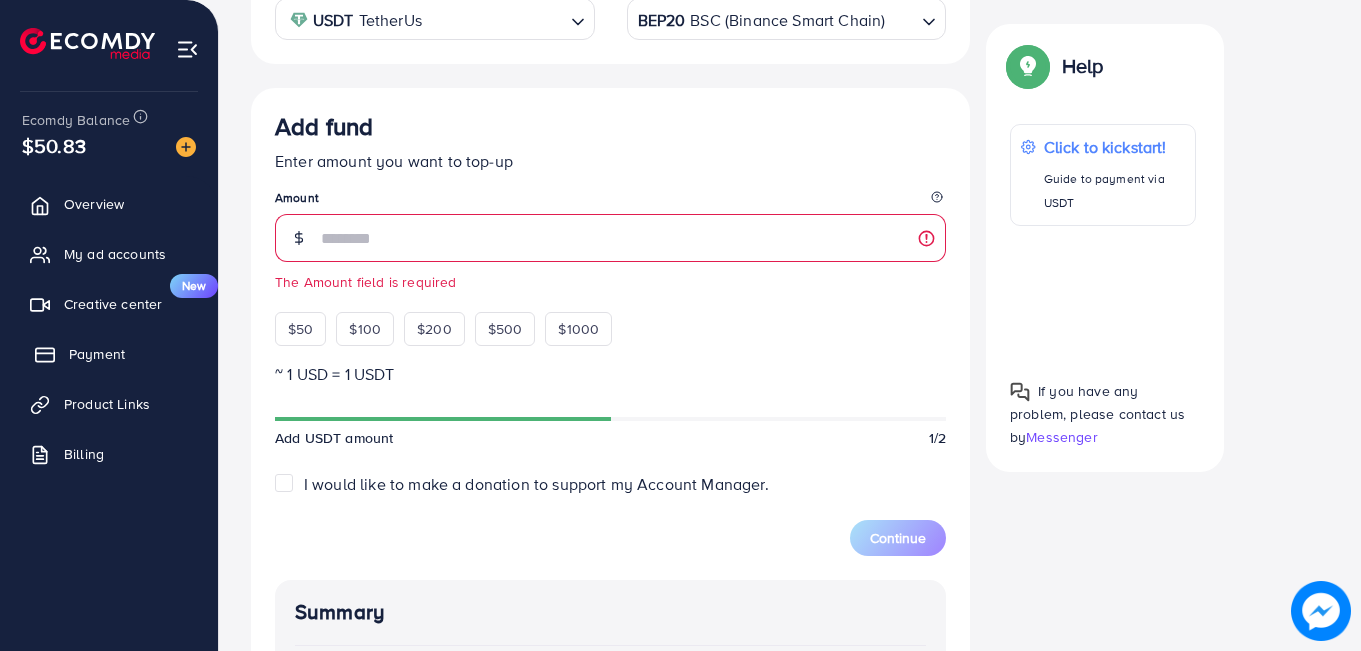 click on "Payment" at bounding box center (109, 354) 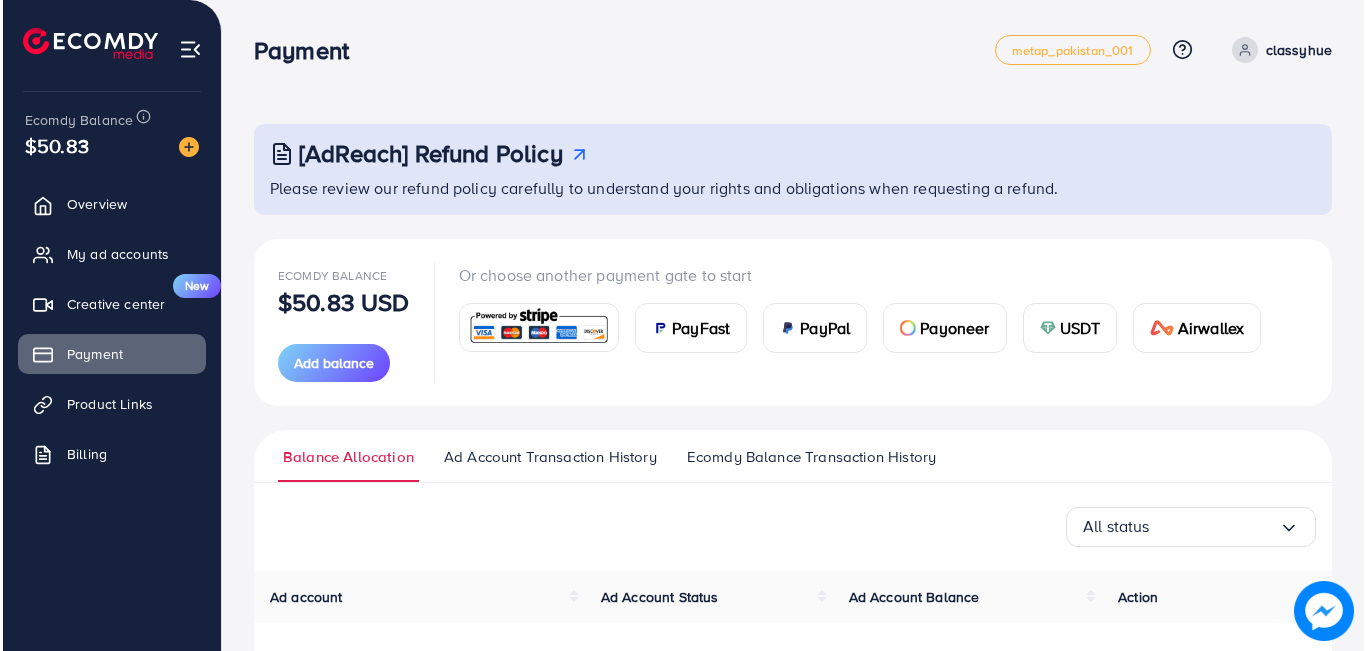 scroll, scrollTop: 370, scrollLeft: 0, axis: vertical 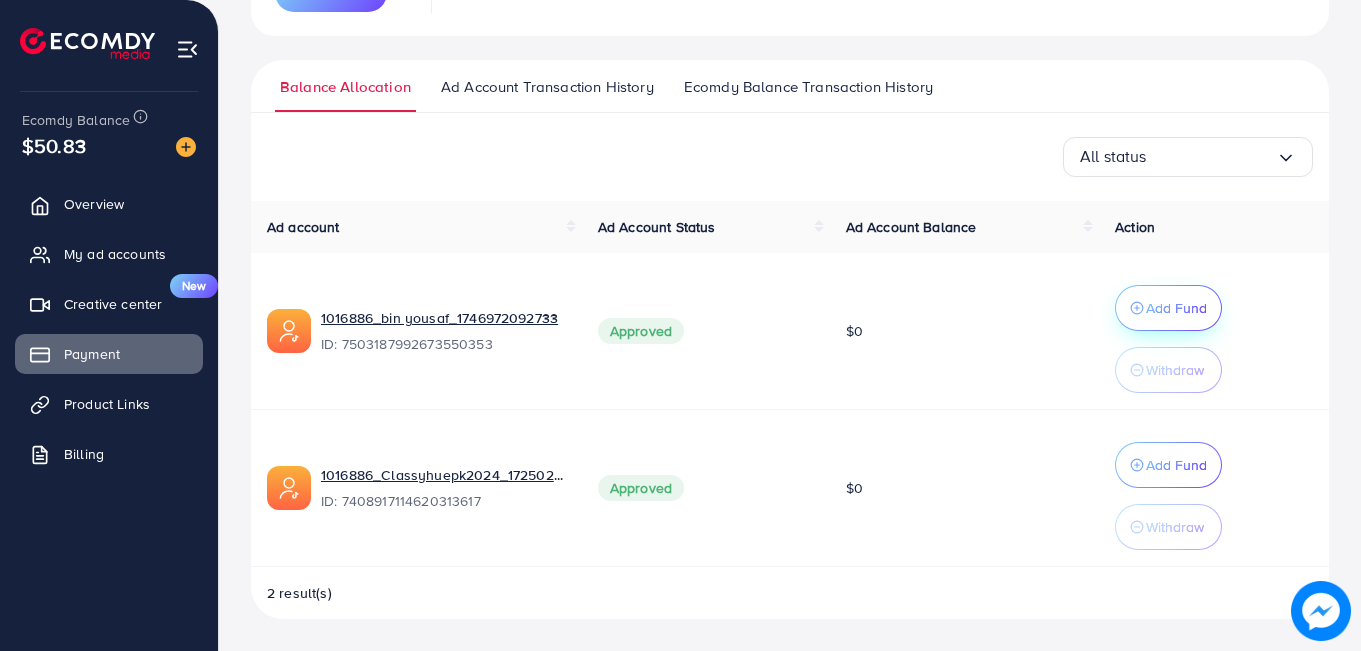 click on "Add Fund" at bounding box center (1176, 308) 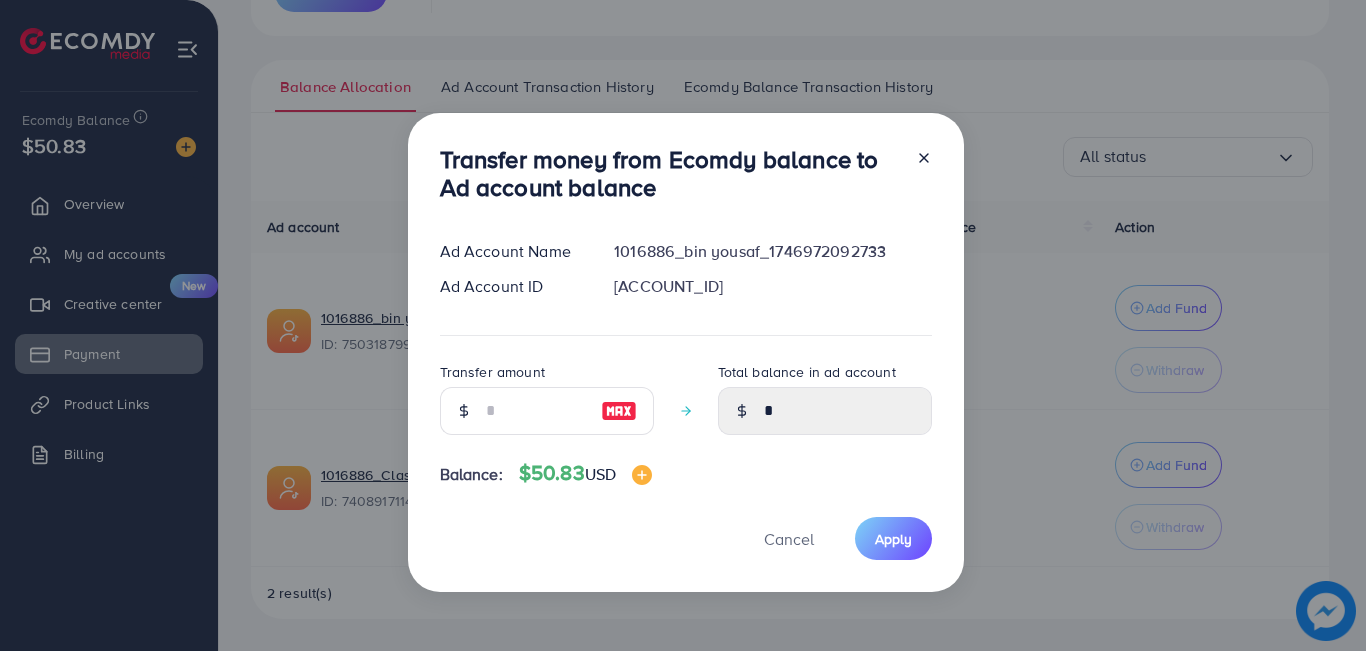 click at bounding box center (619, 411) 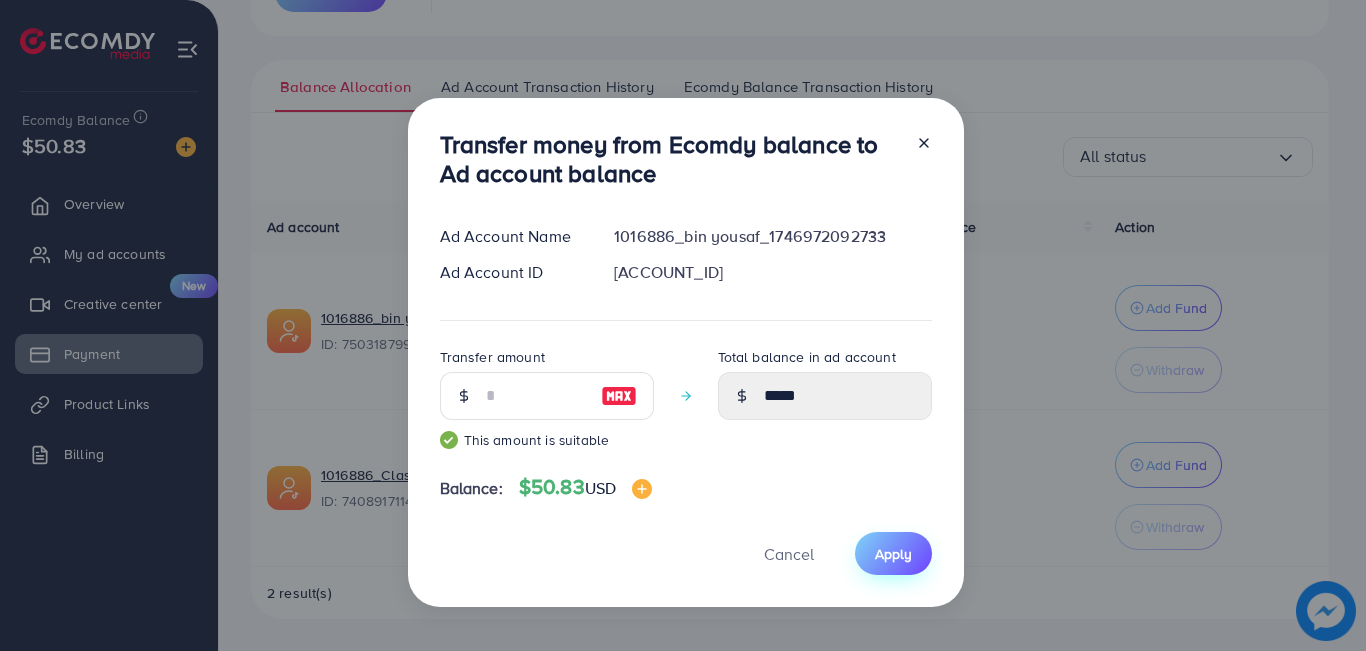 click on "Apply" at bounding box center (893, 553) 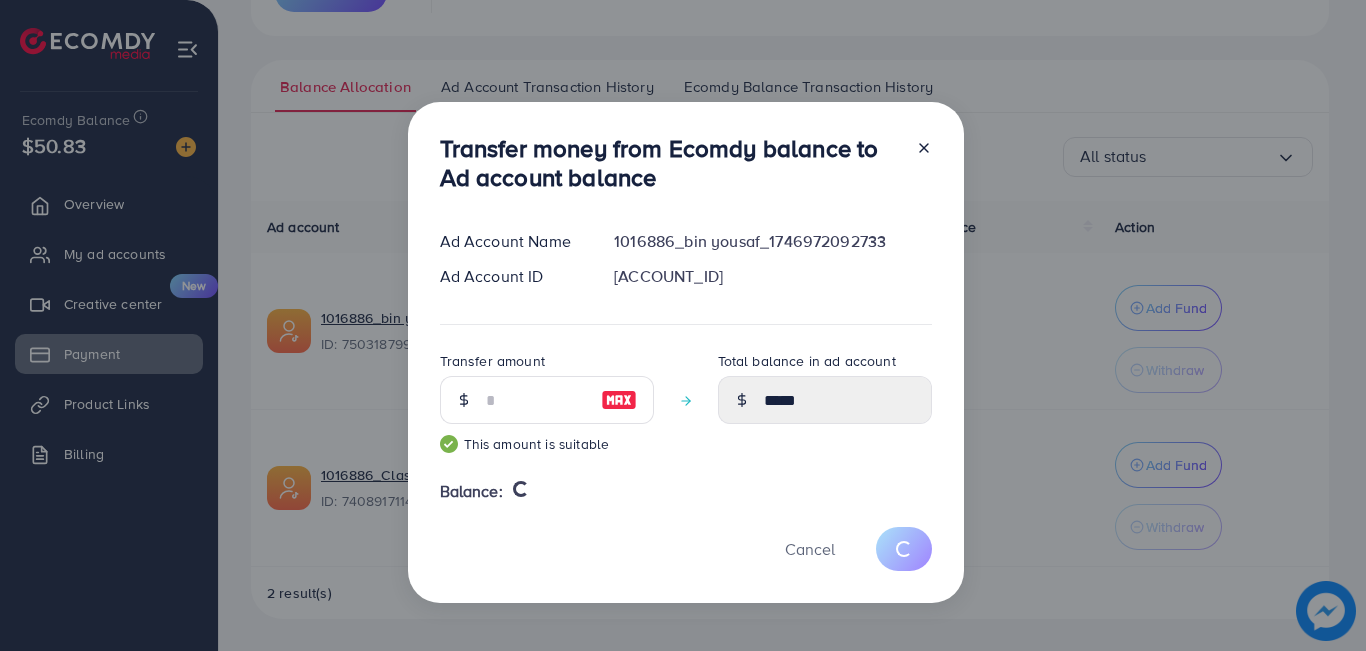 type 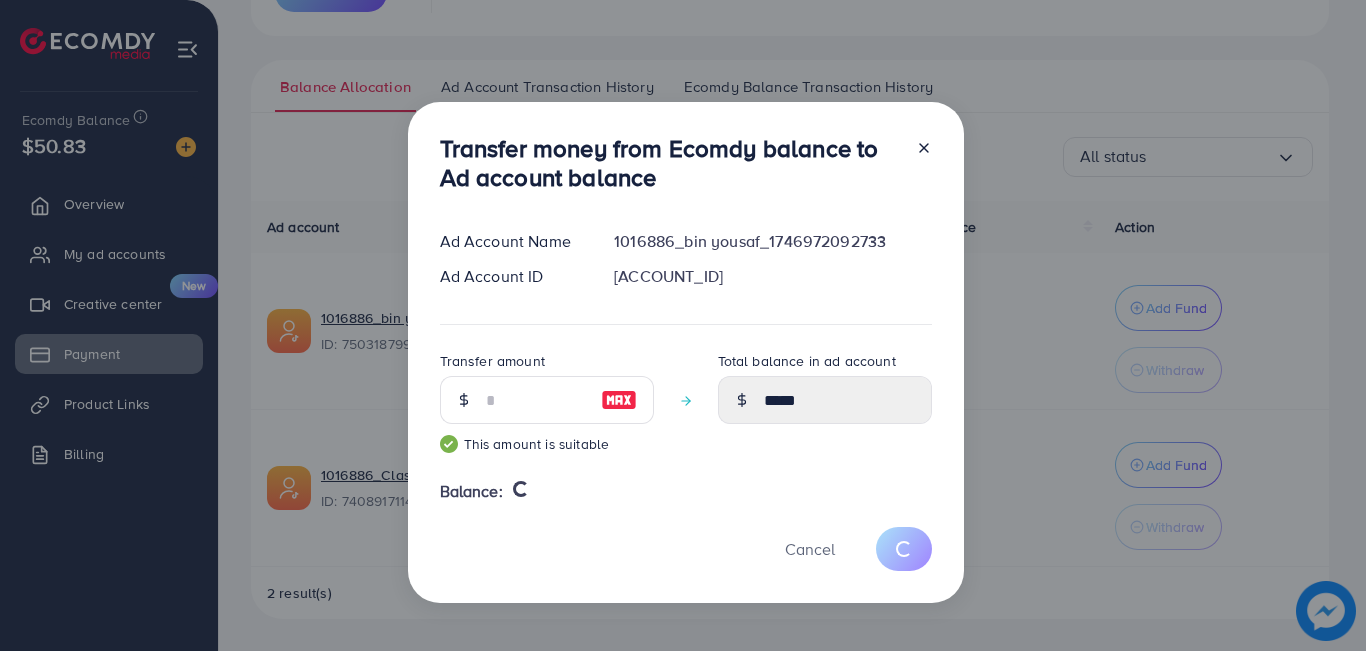 type on "*" 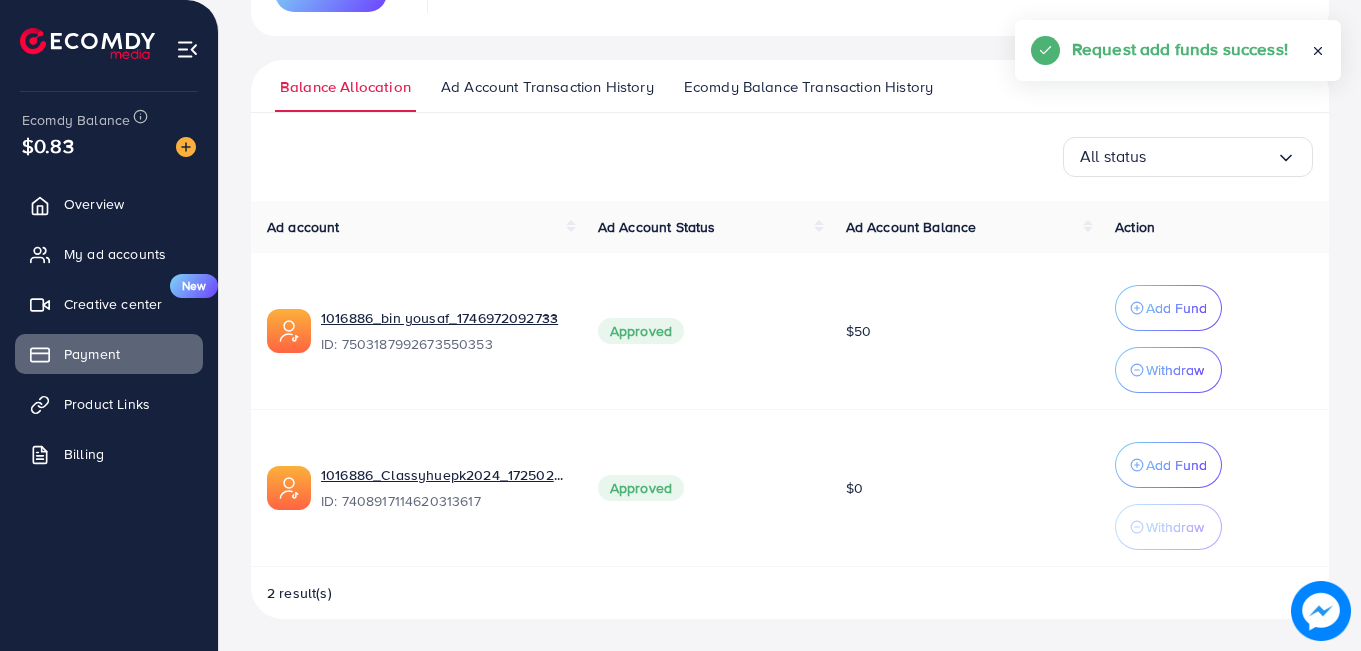 scroll, scrollTop: 370, scrollLeft: 0, axis: vertical 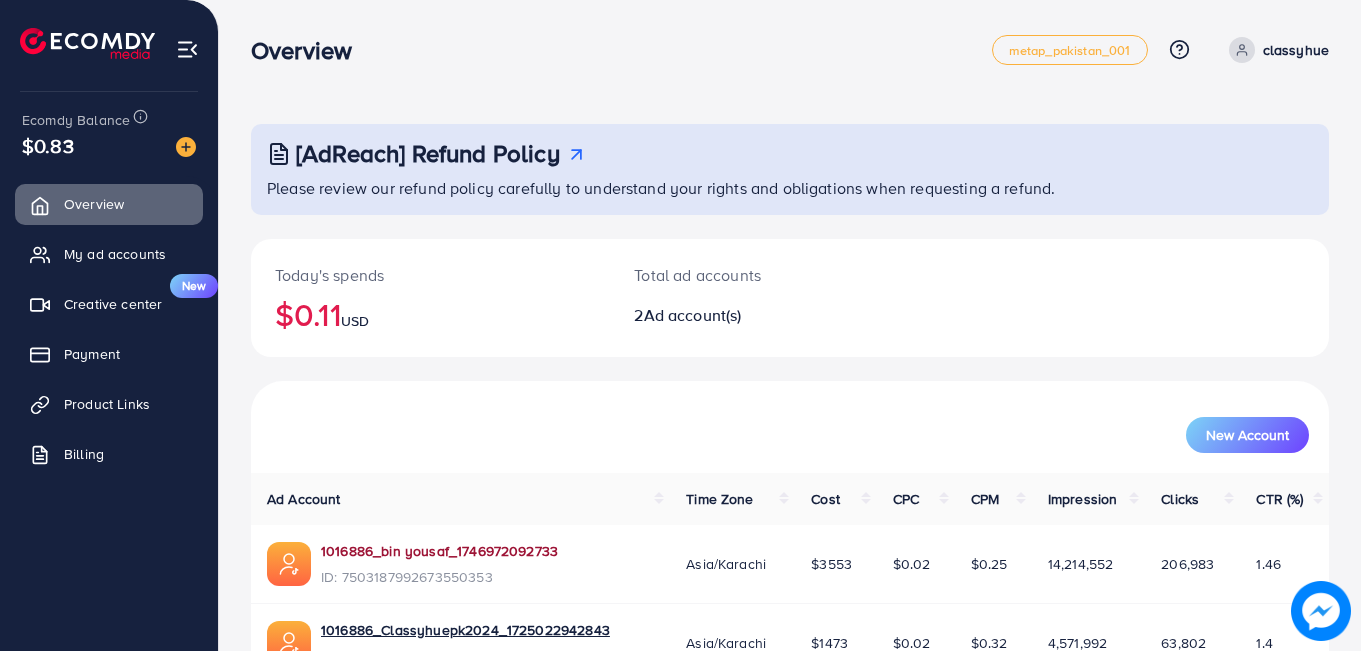 click on "1016886_bin yousaf_1746972092733" at bounding box center (439, 551) 